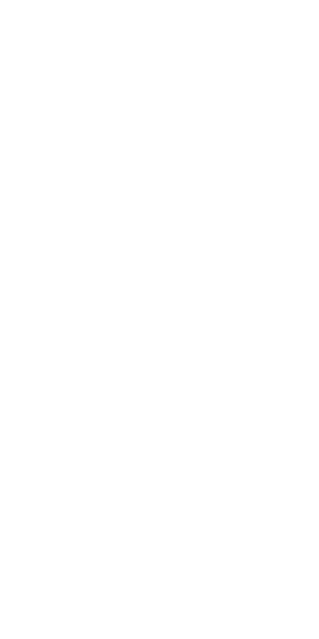 scroll, scrollTop: 0, scrollLeft: 0, axis: both 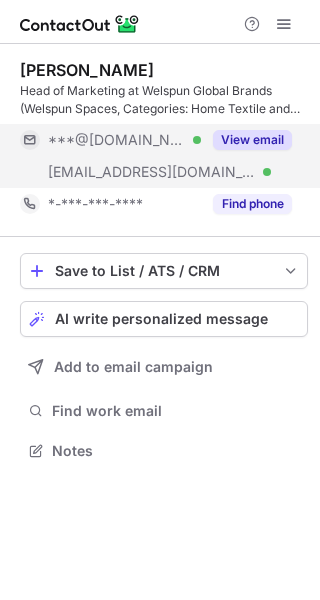 click on "View email" at bounding box center (252, 140) 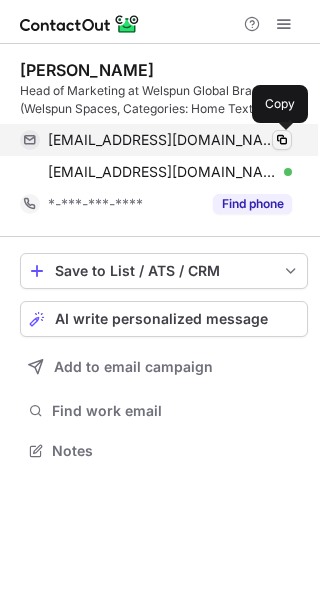 click at bounding box center (282, 140) 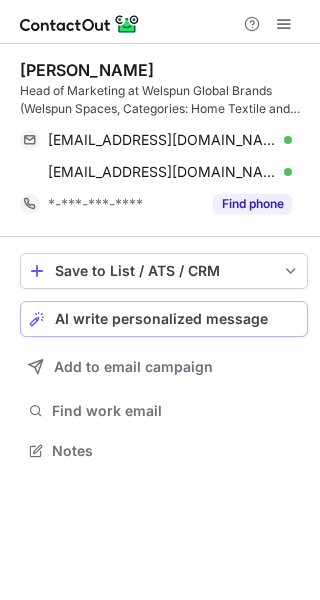 scroll, scrollTop: 0, scrollLeft: 0, axis: both 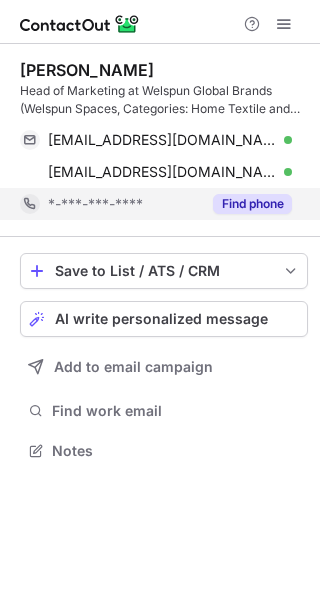 click on "Find phone" at bounding box center [252, 204] 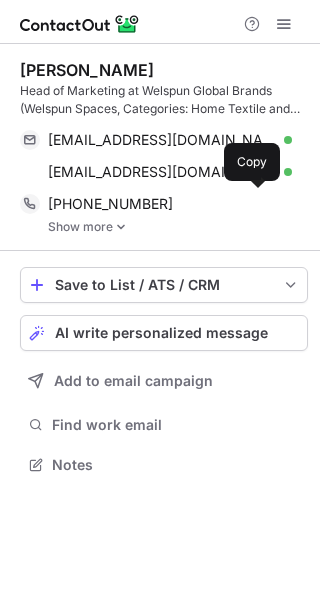 scroll, scrollTop: 10, scrollLeft: 9, axis: both 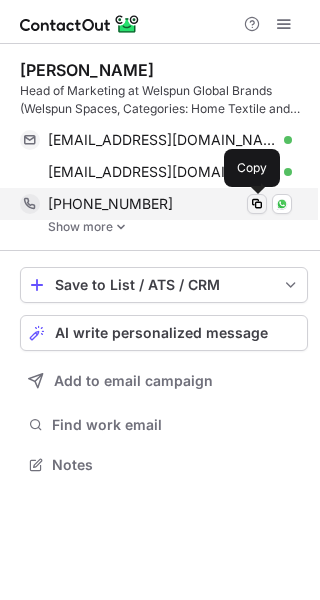 click at bounding box center [257, 204] 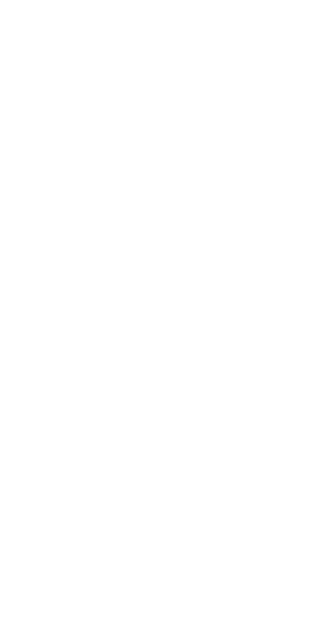 scroll, scrollTop: 0, scrollLeft: 0, axis: both 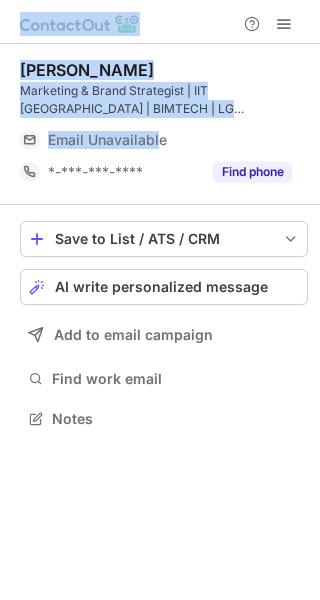 drag, startPoint x: 161, startPoint y: 135, endPoint x: -3, endPoint y: 136, distance: 164.00305 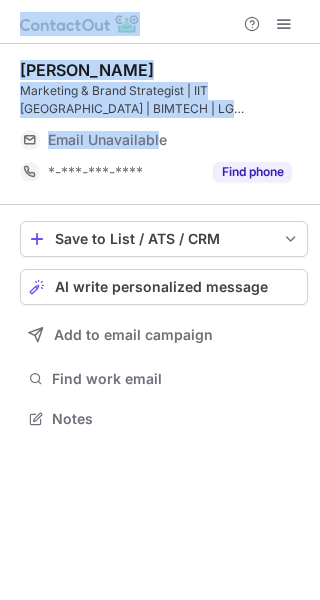 click at bounding box center [34, 140] 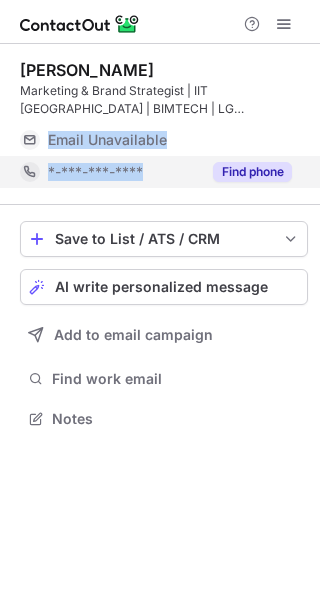 drag, startPoint x: 51, startPoint y: 136, endPoint x: 180, endPoint y: 158, distance: 130.86252 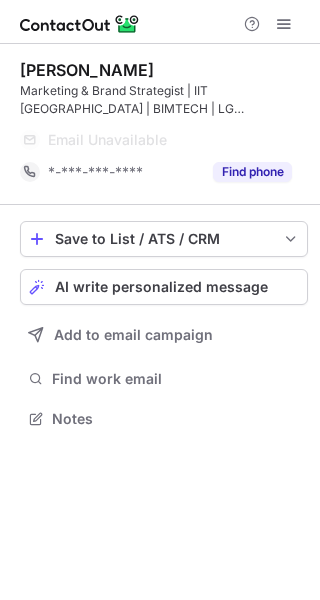 click on "Sarthak Sawhney Marketing & Brand Strategist | IIT Delhi | BIMTECH | LG India | Panasonic | Maruti Suzuki | ITL Email Unavailable Email address *-***-***-**** Find phone" at bounding box center (164, 124) 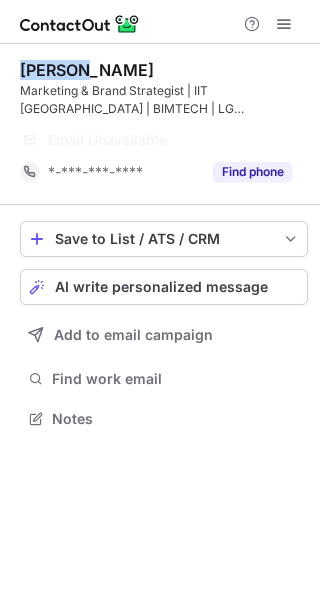 click on "Sarthak Sawhney Marketing & Brand Strategist | IIT Delhi | BIMTECH | LG India | Panasonic | Maruti Suzuki | ITL Email Unavailable Email address *-***-***-**** Find phone" at bounding box center [164, 124] 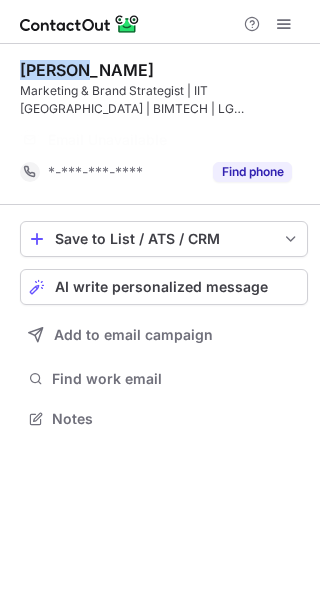 click on "Sarthak Sawhney" at bounding box center (87, 70) 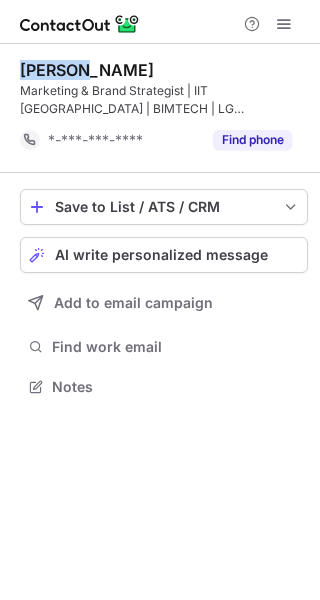 scroll, scrollTop: 372, scrollLeft: 320, axis: both 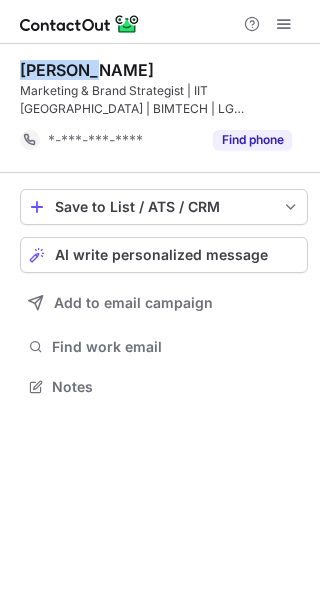 click on "Sarthak Sawhney" at bounding box center (87, 70) 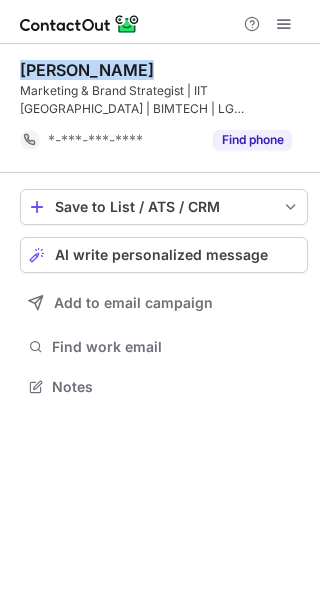 click on "Sarthak Sawhney" at bounding box center (87, 70) 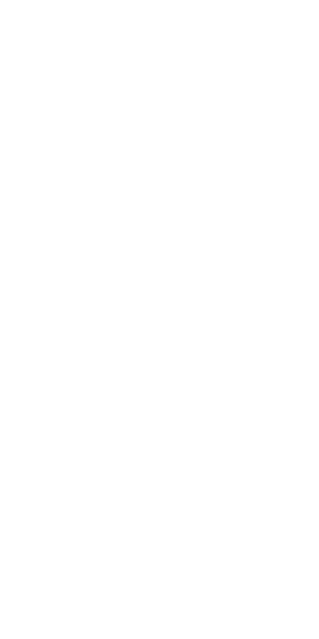 scroll, scrollTop: 0, scrollLeft: 0, axis: both 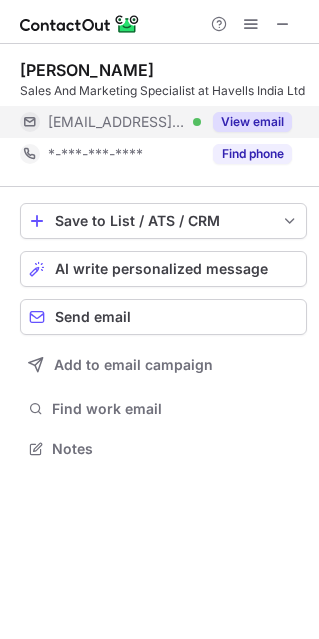 click on "View email" at bounding box center [252, 122] 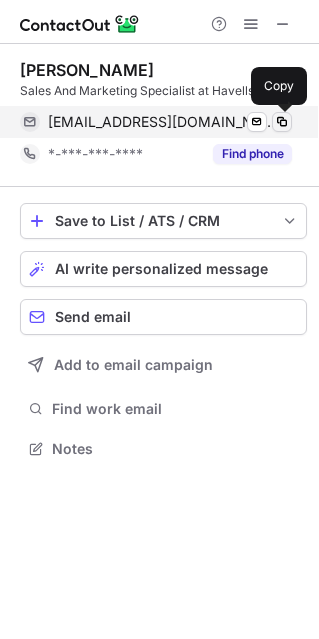click at bounding box center (282, 122) 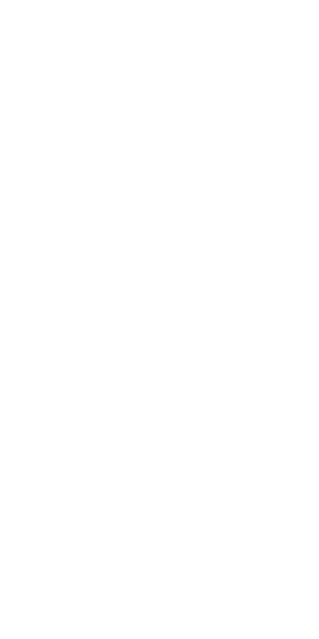 scroll, scrollTop: 0, scrollLeft: 0, axis: both 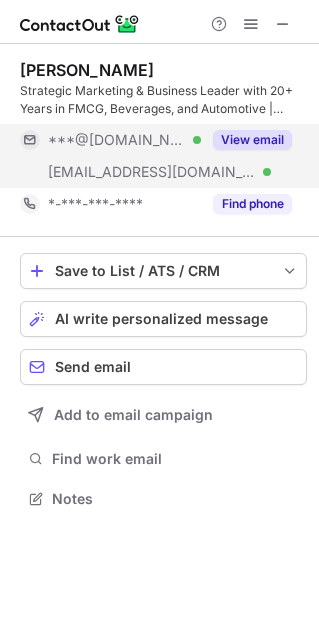 click on "View email" at bounding box center (252, 140) 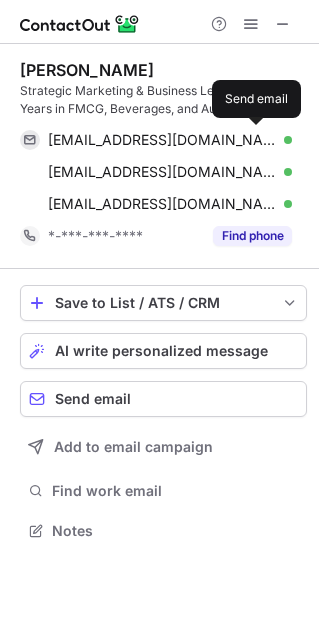 scroll, scrollTop: 10, scrollLeft: 9, axis: both 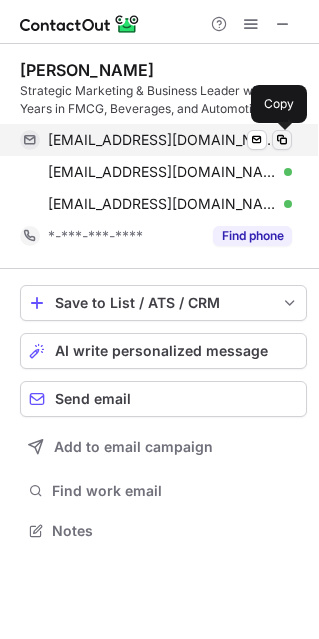 click at bounding box center [282, 140] 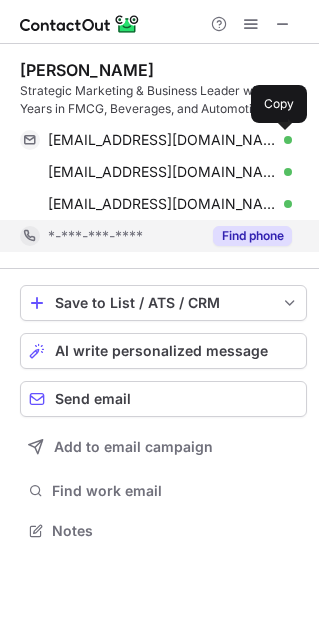 click on "Find phone" at bounding box center (252, 236) 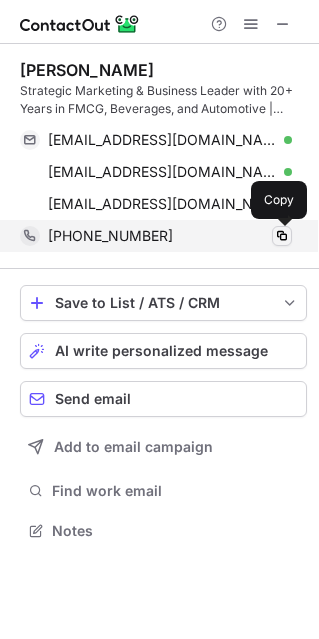 click at bounding box center (282, 236) 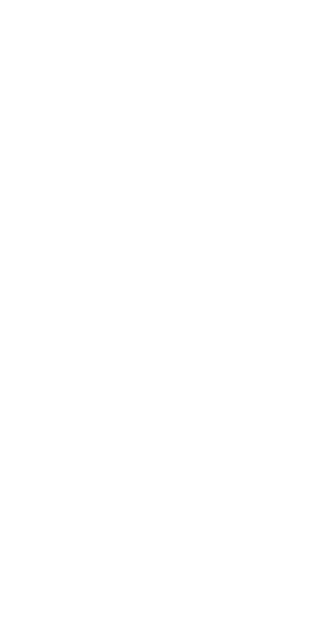 scroll, scrollTop: 0, scrollLeft: 0, axis: both 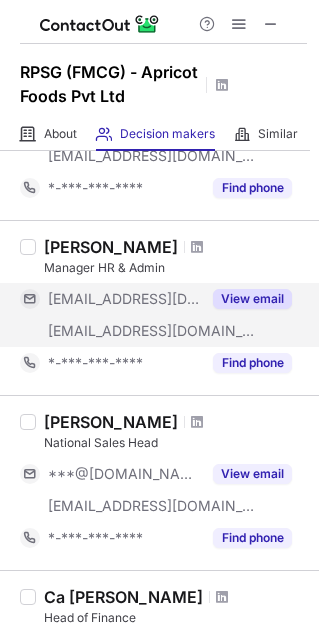 click on "View email" at bounding box center [252, 299] 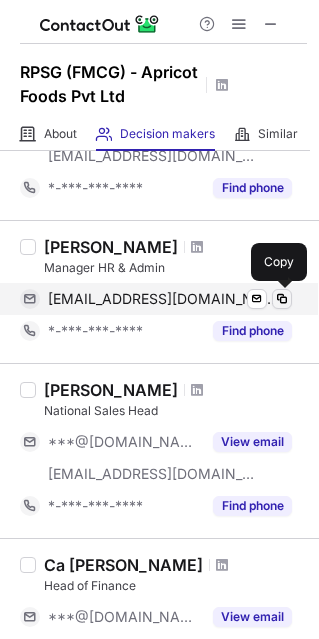 click at bounding box center [282, 299] 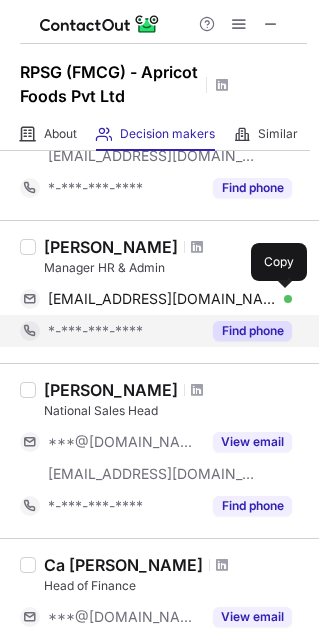 click on "Find phone" at bounding box center [252, 331] 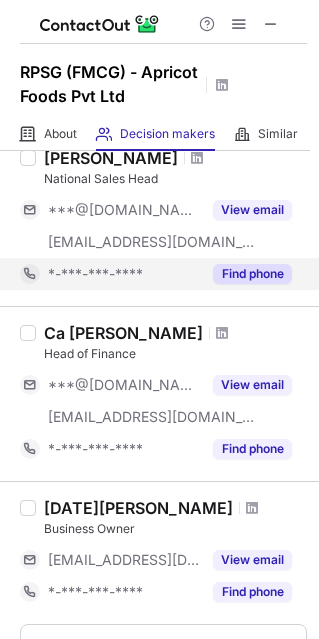 scroll, scrollTop: 843, scrollLeft: 0, axis: vertical 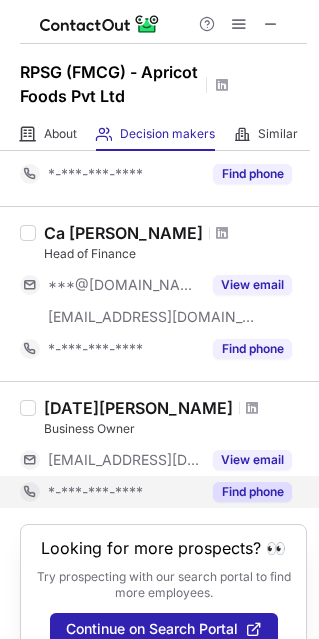 click on "Find phone" at bounding box center (252, 492) 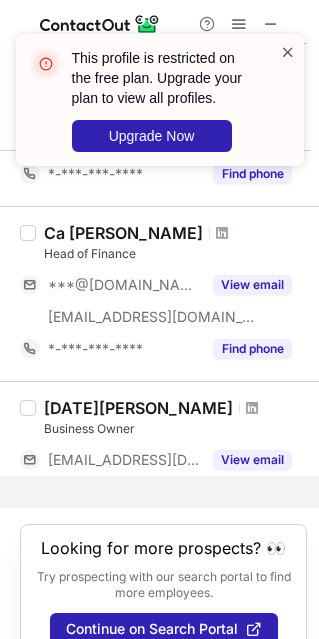 click at bounding box center (288, 52) 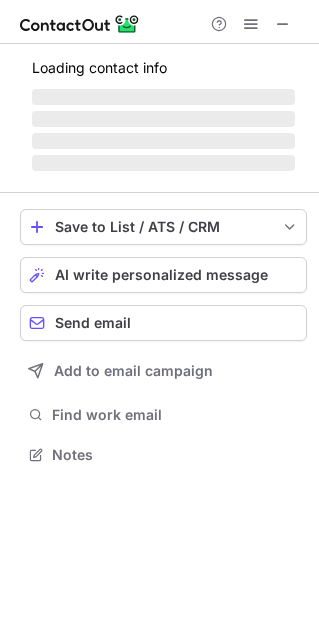 scroll, scrollTop: 10, scrollLeft: 9, axis: both 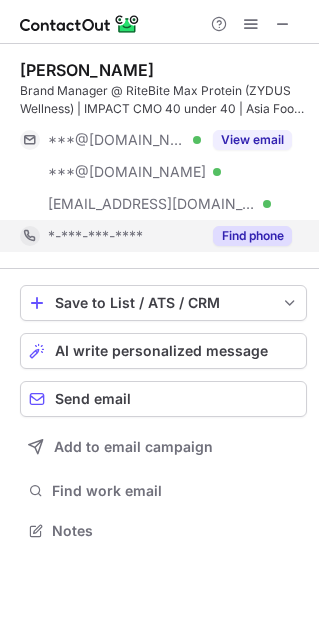 click on "Find phone" at bounding box center [252, 236] 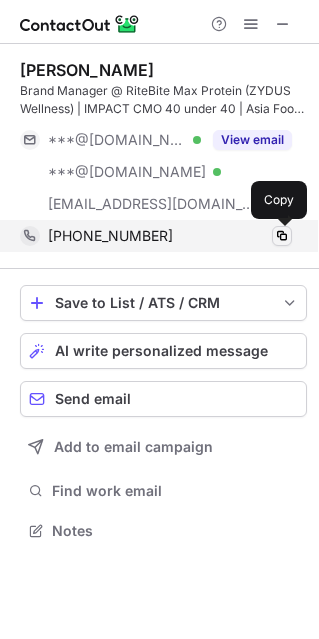 click at bounding box center (282, 236) 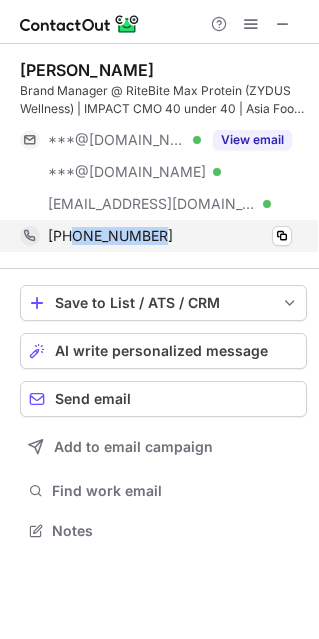 drag, startPoint x: 165, startPoint y: 236, endPoint x: 75, endPoint y: 236, distance: 90 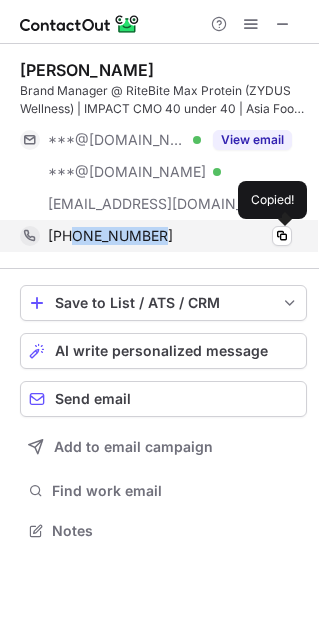 copy on "9930002878" 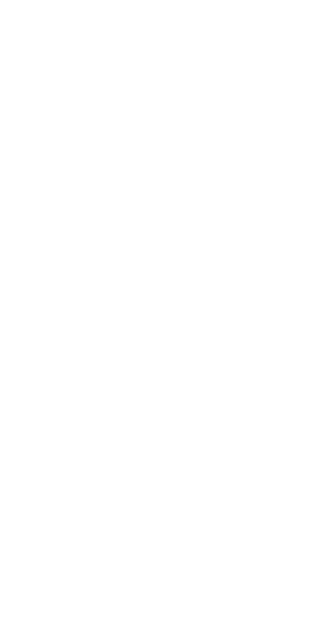 scroll, scrollTop: 0, scrollLeft: 0, axis: both 